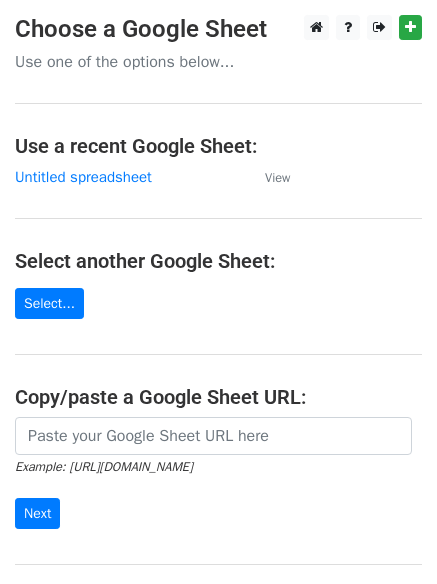 scroll, scrollTop: 0, scrollLeft: 0, axis: both 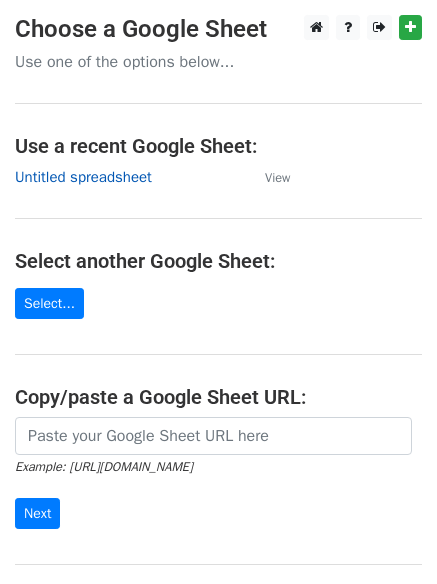 click on "Untitled spreadsheet" at bounding box center (83, 177) 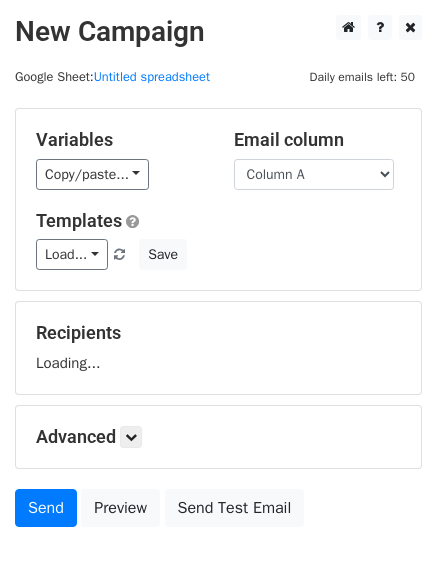 click on "Variables
Copy/paste...
{{Column A}}
{{Column B}}
{{Column C}}
Email column
Column A
Column B
Column C
Templates
Load...
No templates saved
Save
Recipients Loading...
Advanced
Tracking
Track Opens
UTM Codes
Track Clicks
Filters
Only include spreadsheet rows that match the following filters:
Schedule
Send now
Unsubscribe
Add unsubscribe link
Copy unsubscribe link
Send
Preview
Send Test Email" at bounding box center [218, 322] 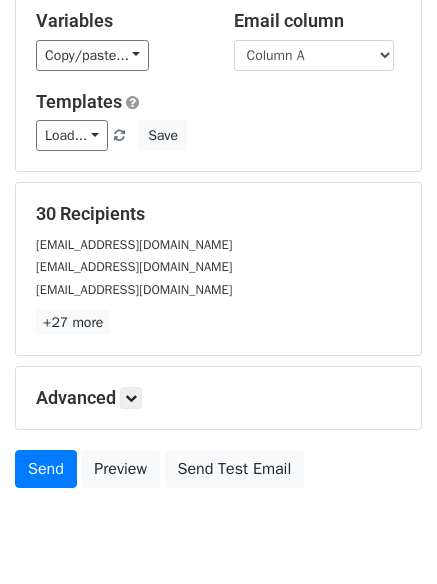 scroll, scrollTop: 193, scrollLeft: 0, axis: vertical 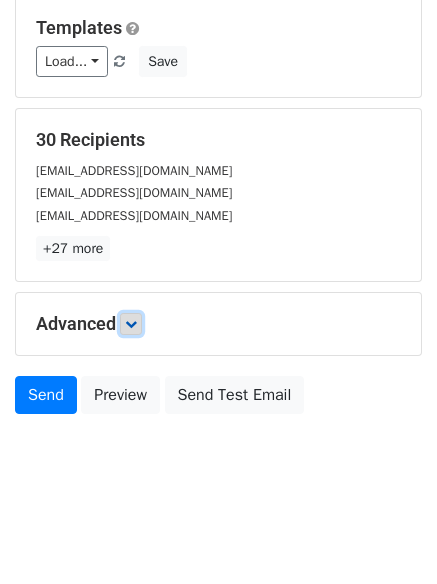 click at bounding box center [131, 324] 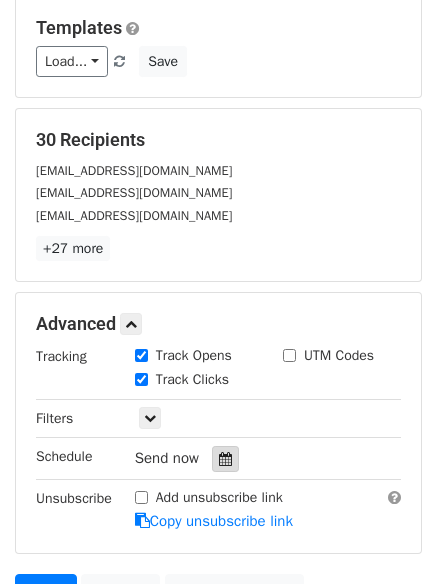 click at bounding box center (225, 459) 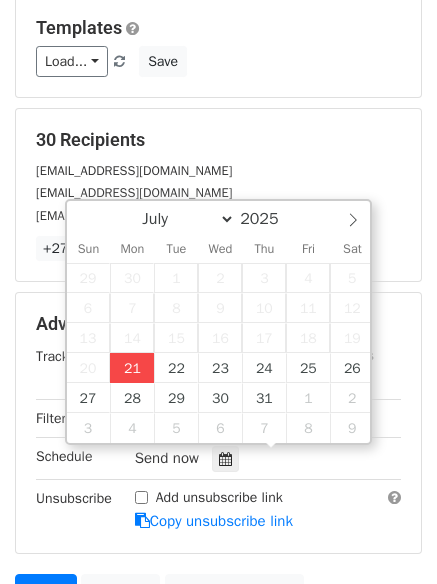 type on "2025-07-21 12:00" 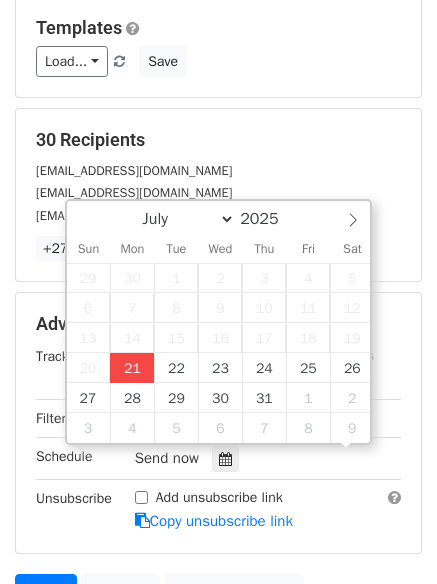scroll, scrollTop: 1, scrollLeft: 0, axis: vertical 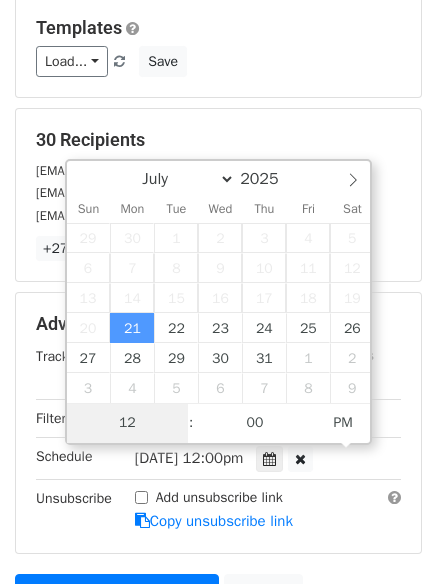 type on "4" 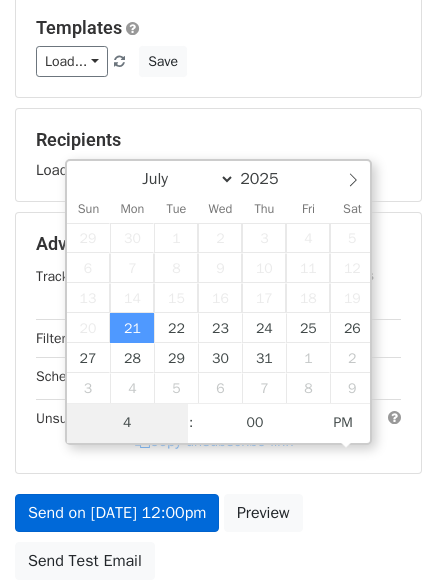 scroll, scrollTop: 357, scrollLeft: 0, axis: vertical 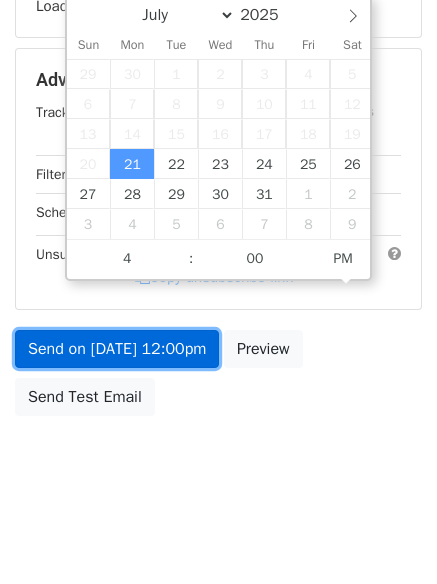 type on "2025-07-21 16:00" 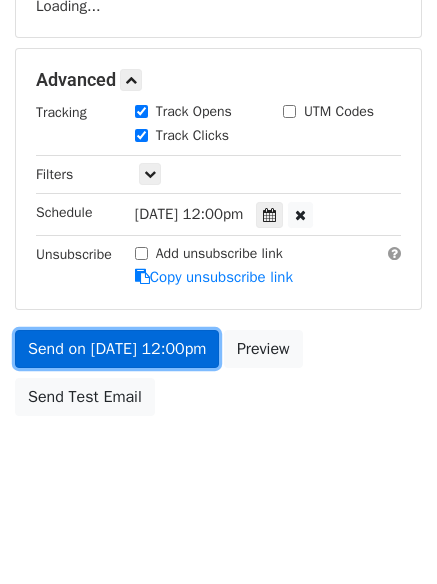 click on "Send on Jul 21 at 12:00pm" at bounding box center [117, 349] 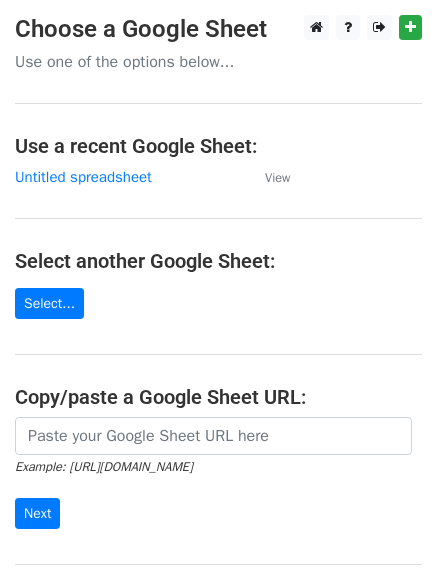 scroll, scrollTop: 0, scrollLeft: 0, axis: both 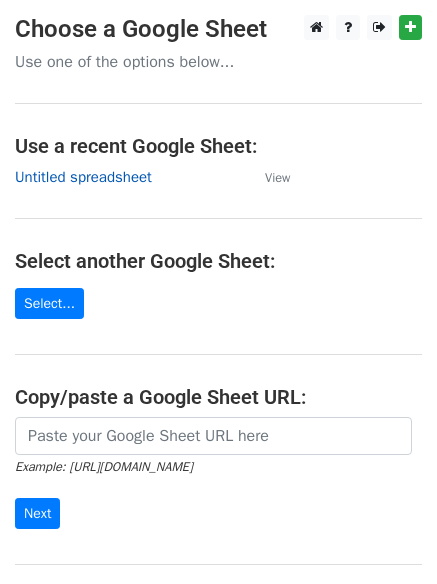 click on "Untitled spreadsheet" at bounding box center (83, 177) 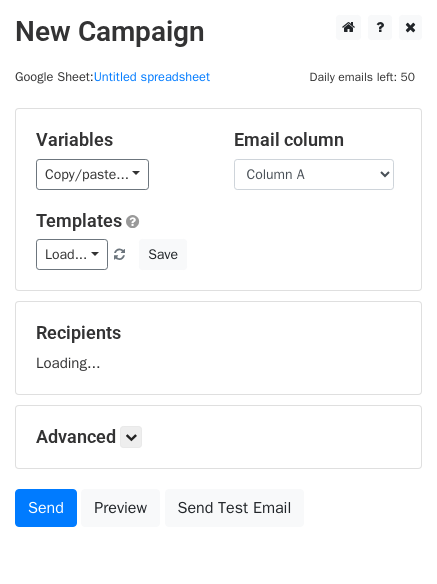 scroll, scrollTop: 0, scrollLeft: 0, axis: both 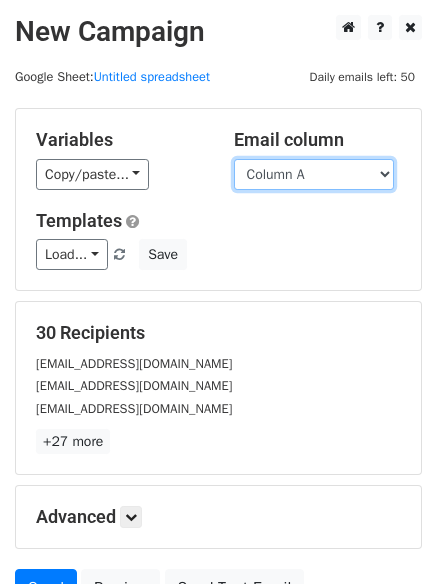 click on "Column A
Column B
Column C" at bounding box center (314, 174) 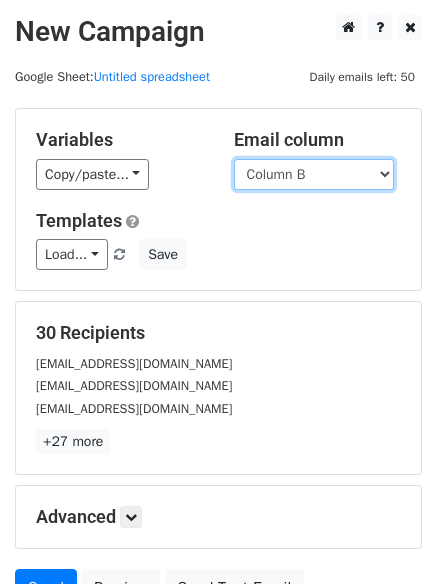 click on "Column A
Column B
Column C" at bounding box center [314, 174] 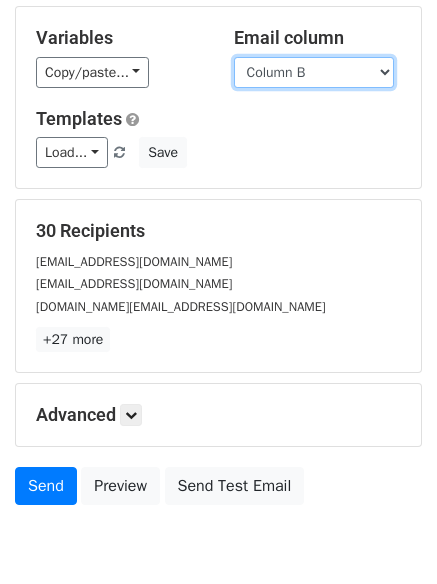 scroll, scrollTop: 193, scrollLeft: 0, axis: vertical 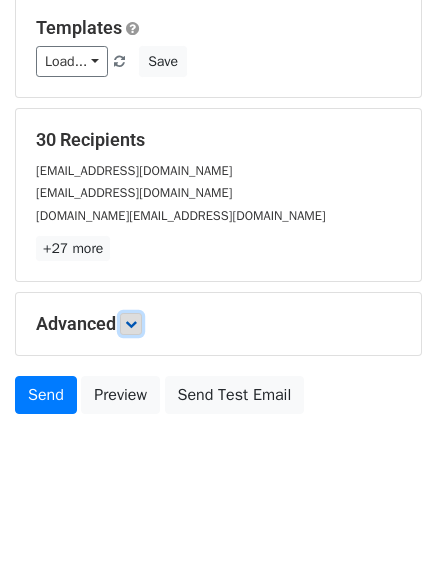 click at bounding box center (131, 324) 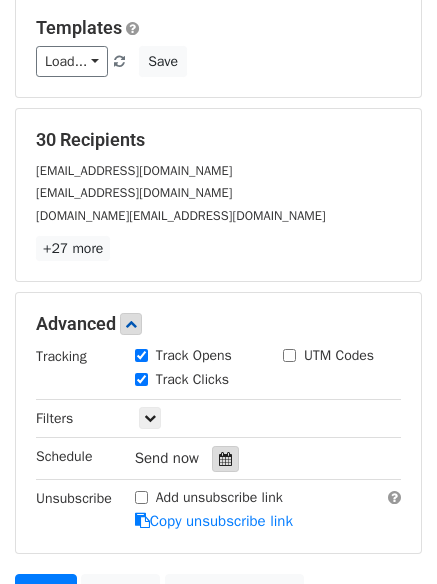 click at bounding box center (225, 459) 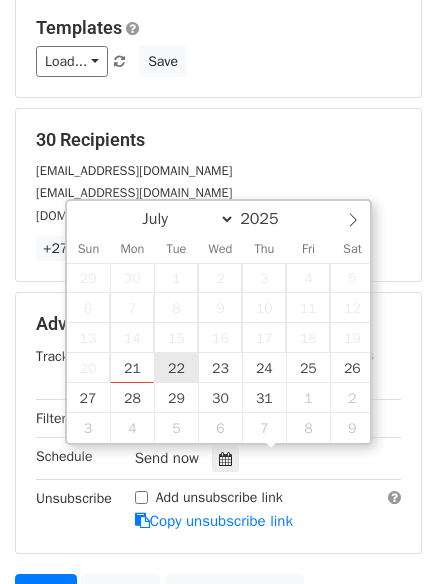 type on "2025-07-22 12:00" 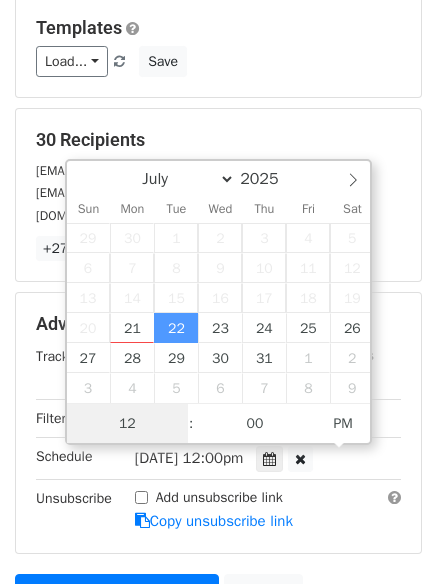 scroll, scrollTop: 1, scrollLeft: 0, axis: vertical 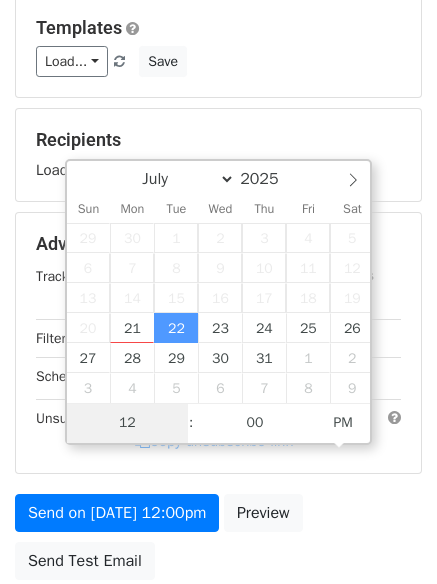type on "5" 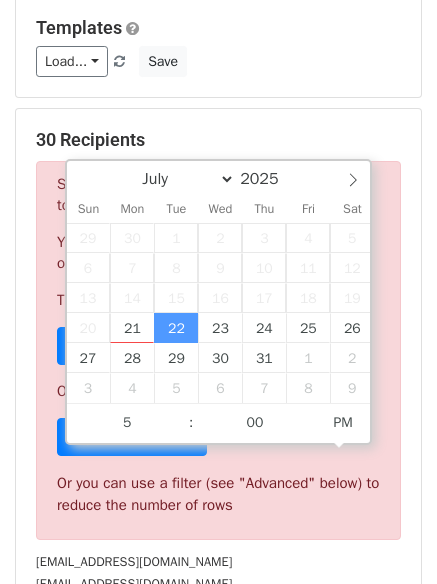 type on "2025-07-22 17:00" 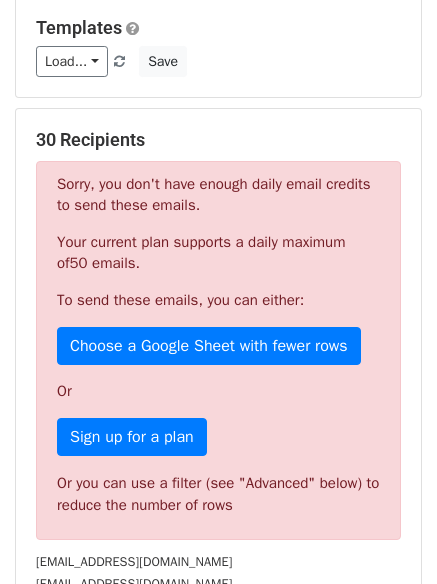 click on "Sorry, you don't have enough daily email credits to send these emails.
Your current plan supports a daily maximum of  50 emails .
To send these emails, you can either:
Choose a Google Sheet with fewer rows
Or
Sign up for a plan
Or you can use a filter (see "Advanced" below) to reduce the number of rows" at bounding box center [218, 350] 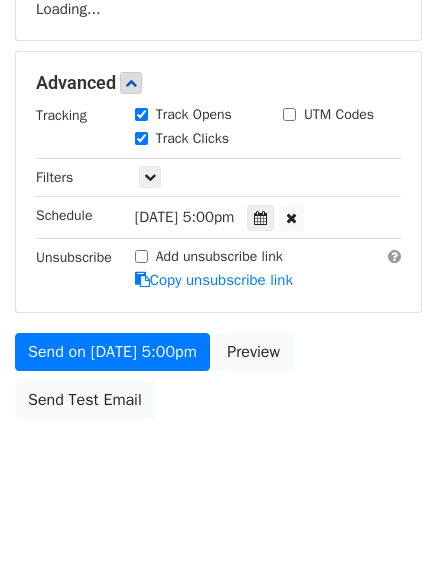 scroll, scrollTop: 357, scrollLeft: 0, axis: vertical 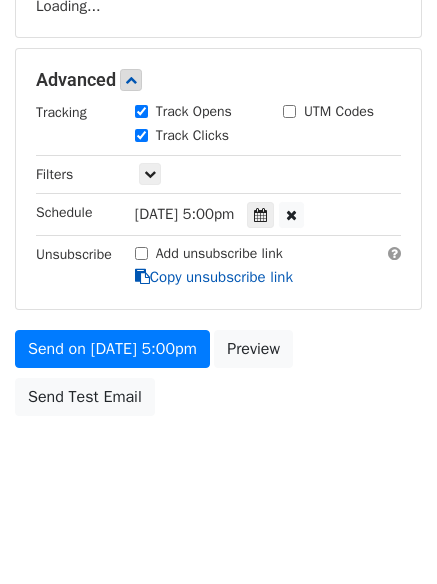 click on "Copy unsubscribe link" at bounding box center [214, 277] 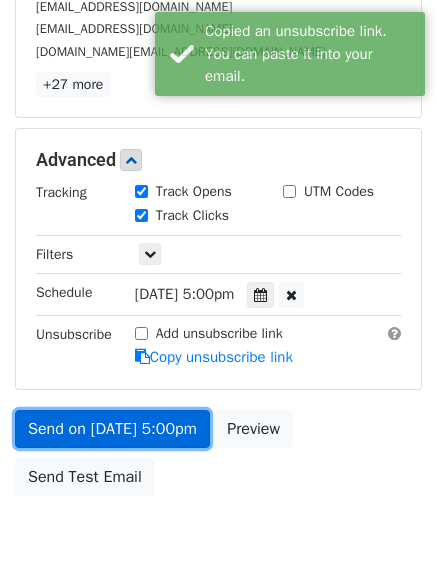 click on "Send on Jul 22 at 5:00pm" at bounding box center (112, 429) 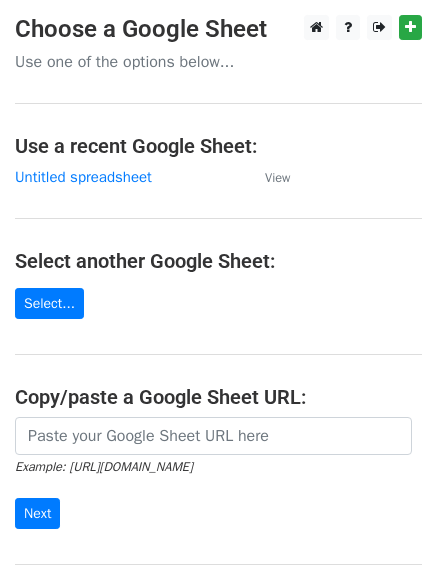 scroll, scrollTop: 0, scrollLeft: 0, axis: both 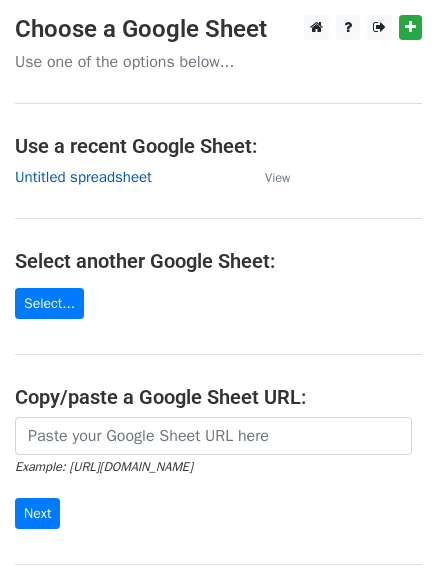 click on "Untitled spreadsheet" at bounding box center [83, 177] 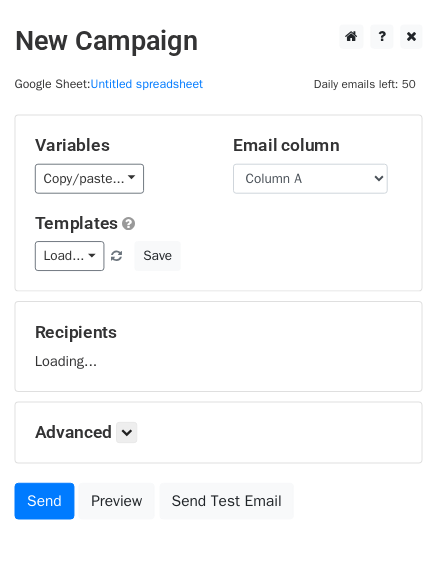 scroll, scrollTop: 0, scrollLeft: 0, axis: both 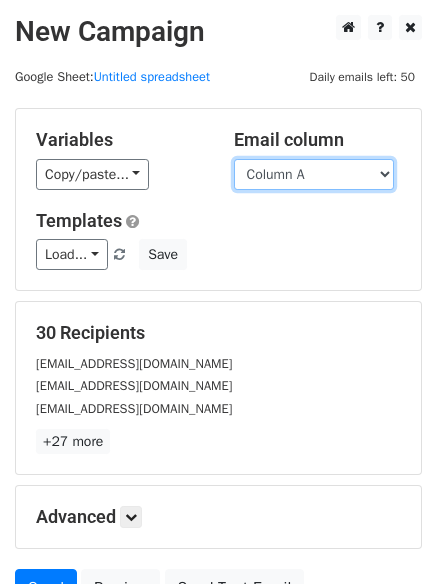 click on "Column A
Column B
Column C" at bounding box center [314, 174] 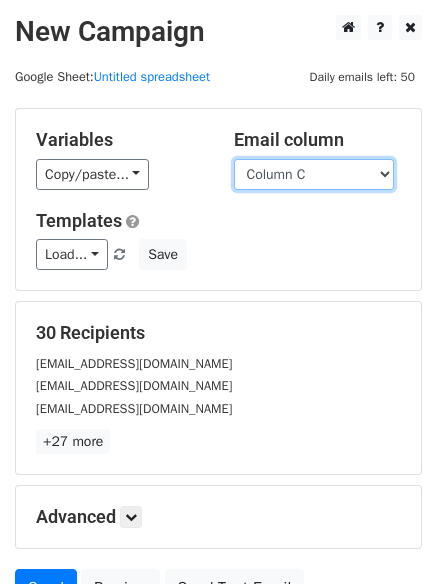click on "Column A
Column B
Column C" at bounding box center [314, 174] 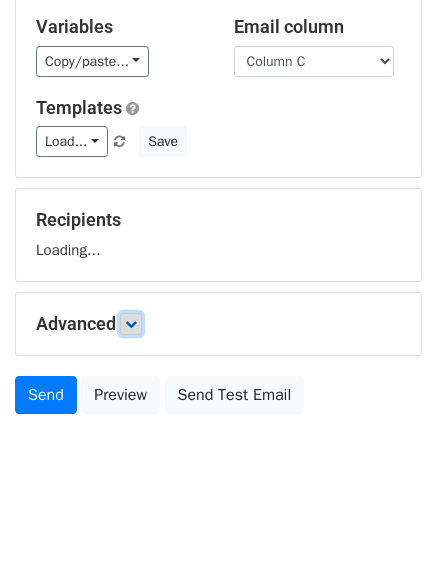 click at bounding box center [131, 324] 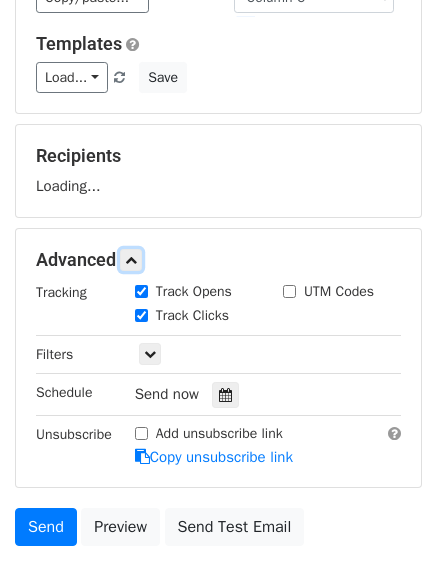 scroll, scrollTop: 280, scrollLeft: 0, axis: vertical 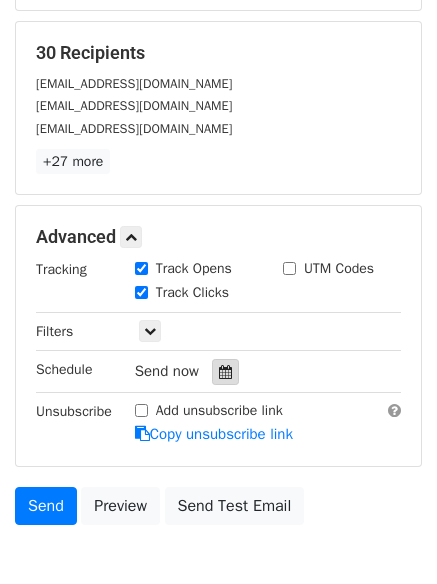 click at bounding box center (225, 372) 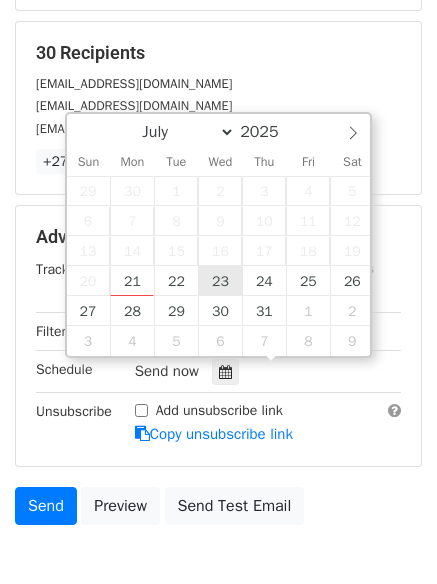 type on "2025-07-23 12:00" 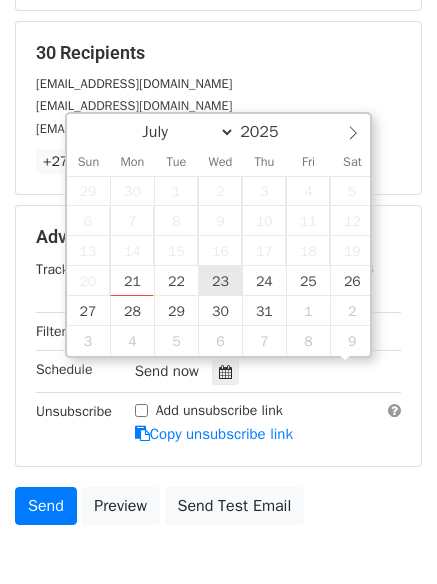 scroll, scrollTop: 1, scrollLeft: 0, axis: vertical 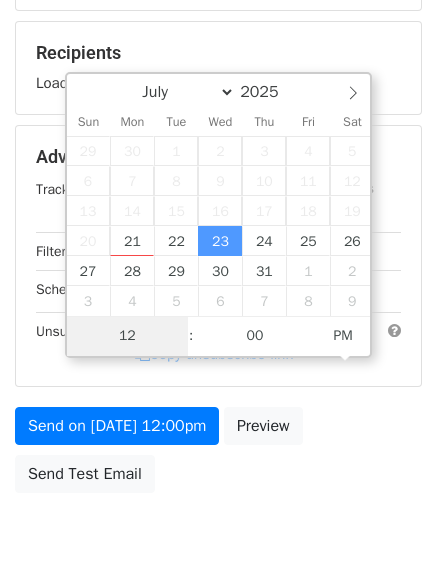 type on "6" 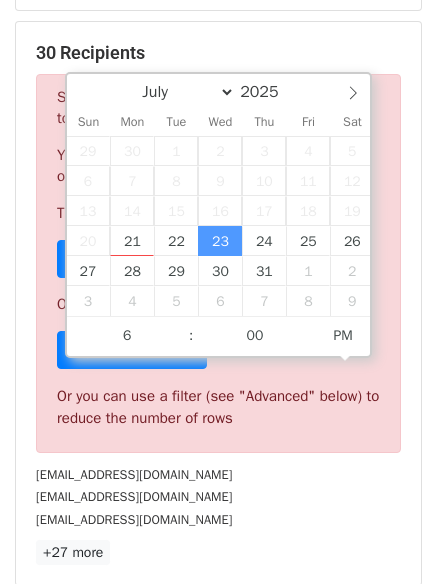 type on "2025-07-23 18:00" 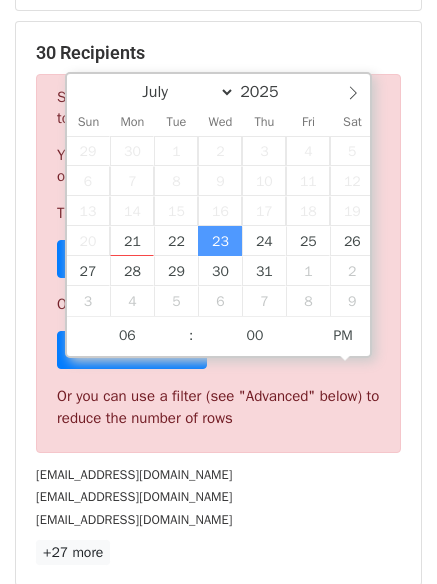 click on "workspace@outerplaces.com" at bounding box center [218, 496] 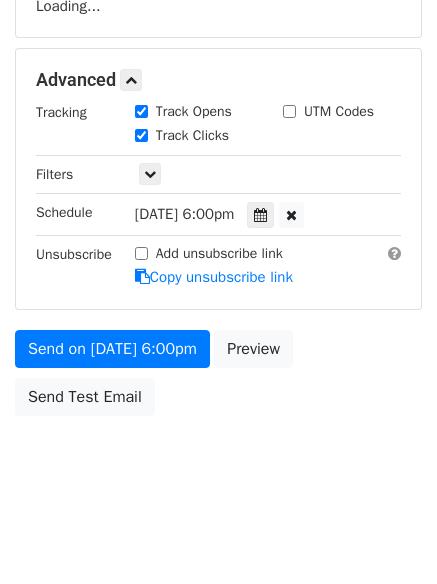 click on "Send on Jul 23 at 6:00pm
Preview
Send Test Email" at bounding box center [218, 378] 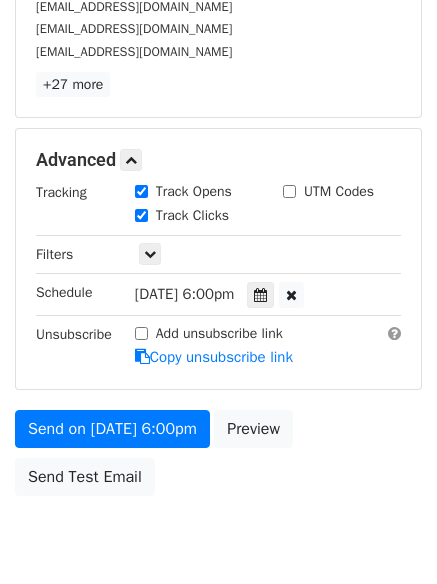 scroll, scrollTop: 437, scrollLeft: 0, axis: vertical 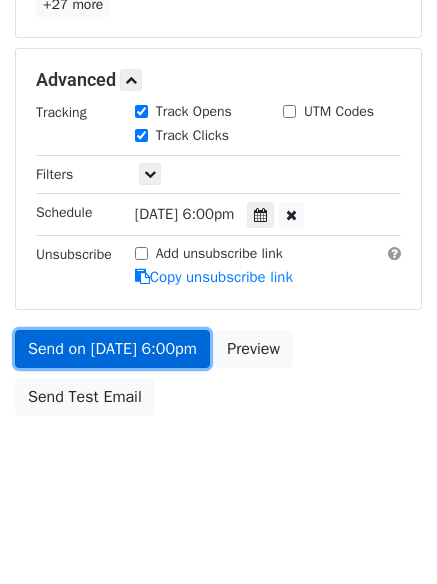 click on "Send on Jul 23 at 6:00pm" at bounding box center (112, 349) 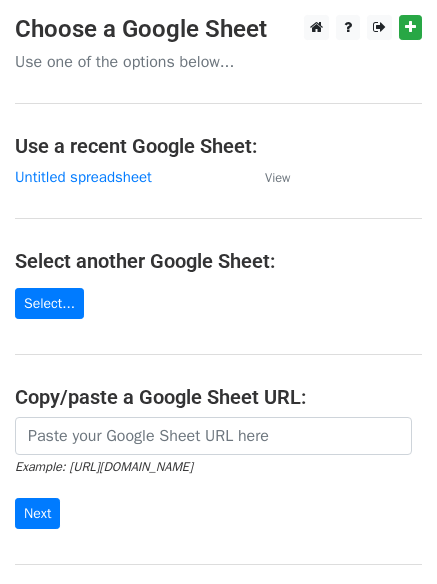 scroll, scrollTop: 0, scrollLeft: 0, axis: both 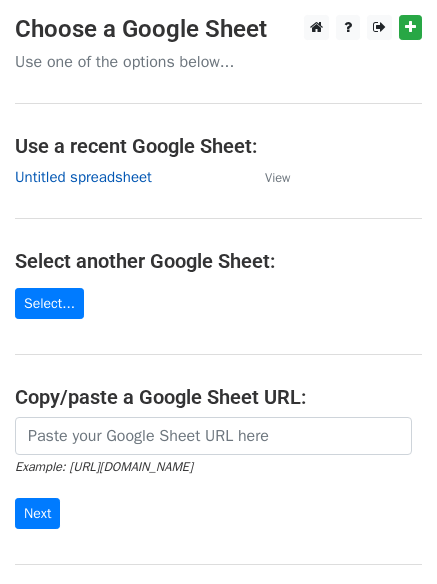 click on "Untitled spreadsheet" at bounding box center [83, 177] 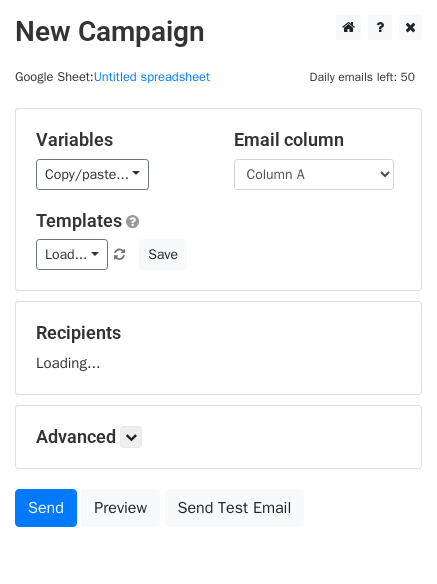 scroll, scrollTop: 0, scrollLeft: 0, axis: both 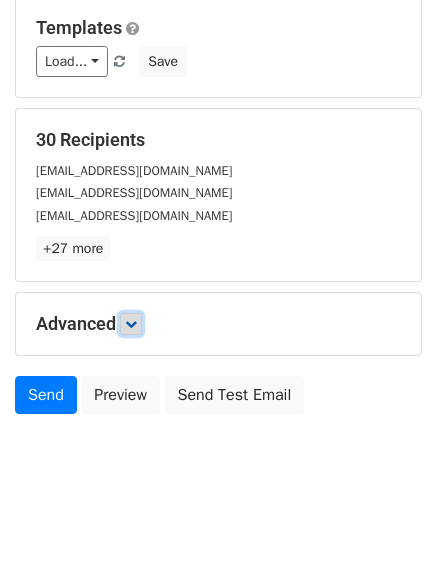 click at bounding box center (131, 324) 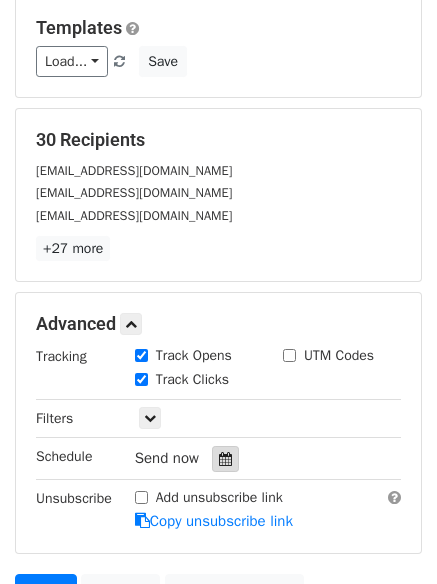 click at bounding box center (225, 459) 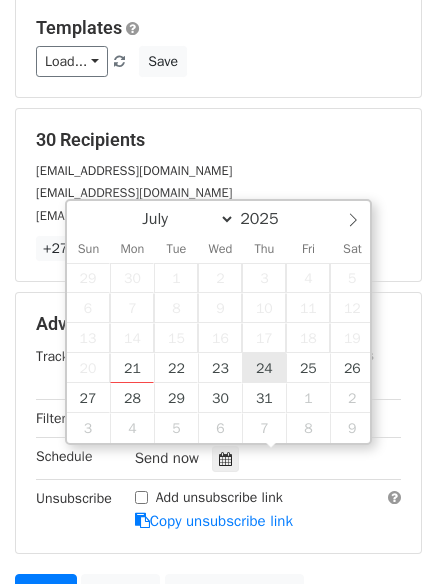 type on "2025-07-24 12:00" 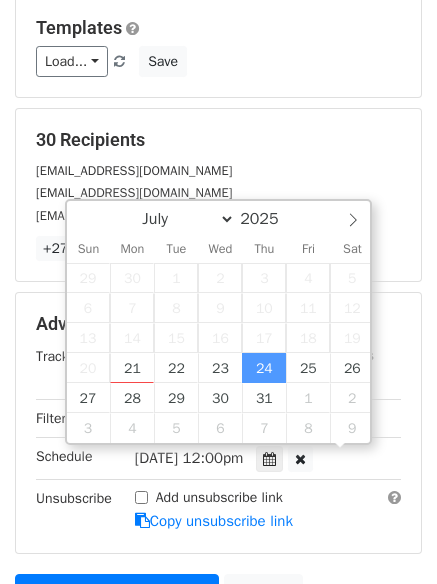 scroll, scrollTop: 1, scrollLeft: 0, axis: vertical 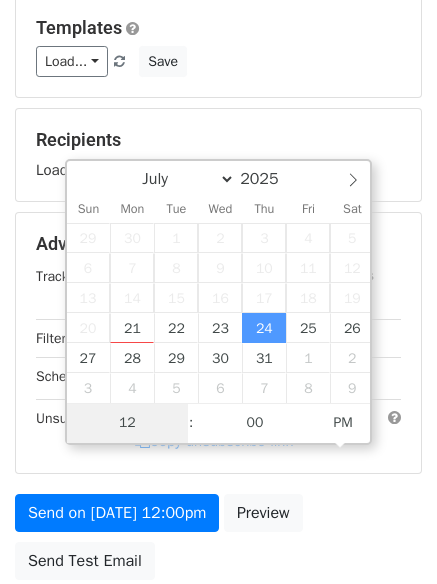 type on "7" 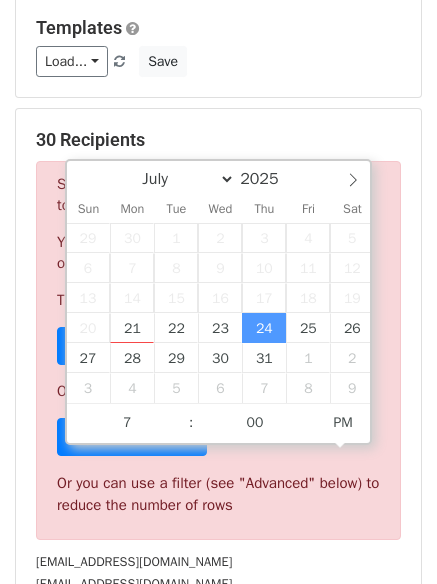 type on "2025-07-24 19:00" 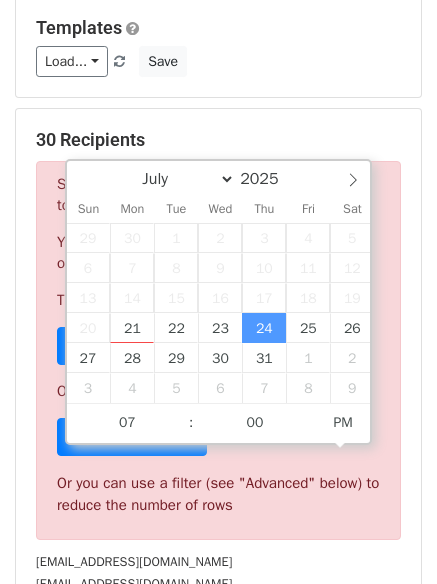 click on "info@ghc-arch.com" at bounding box center [218, 561] 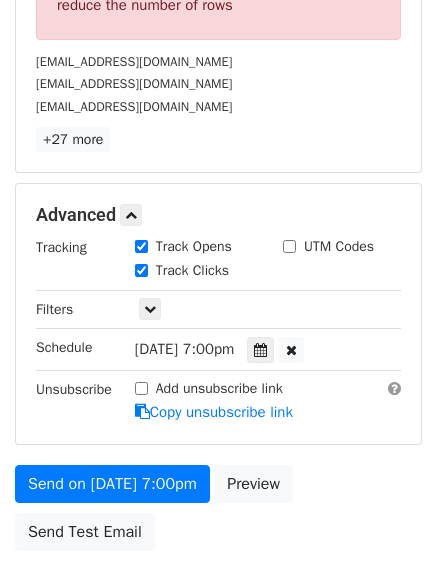 scroll, scrollTop: 357, scrollLeft: 0, axis: vertical 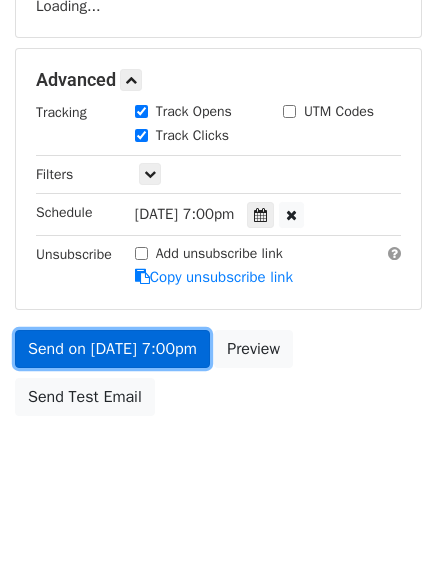 click on "Send on Jul 24 at 7:00pm" at bounding box center (112, 349) 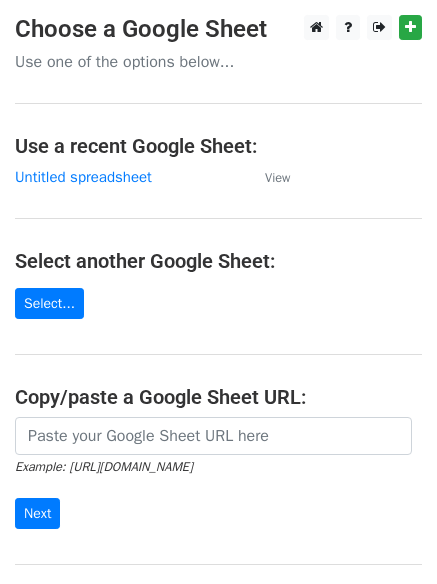 scroll, scrollTop: 0, scrollLeft: 0, axis: both 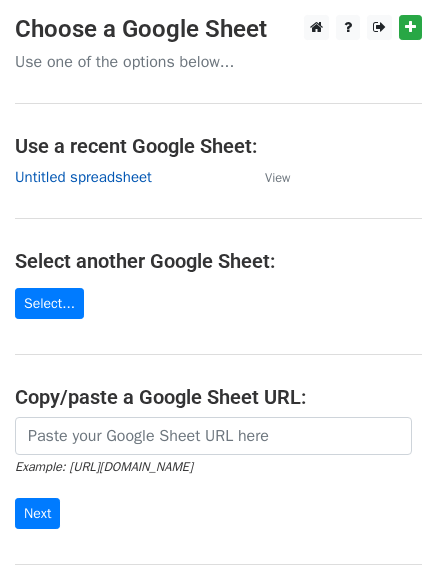click on "Untitled spreadsheet" at bounding box center (83, 177) 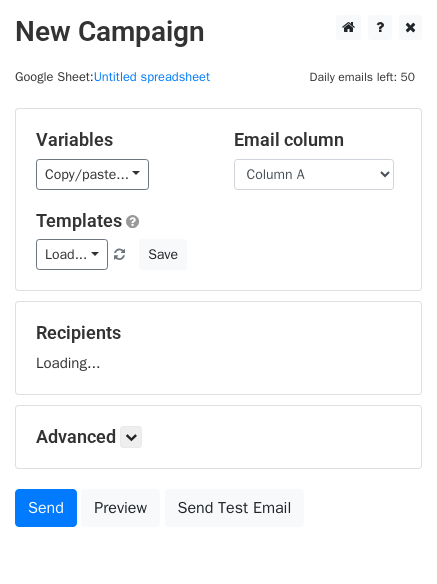 scroll, scrollTop: 0, scrollLeft: 0, axis: both 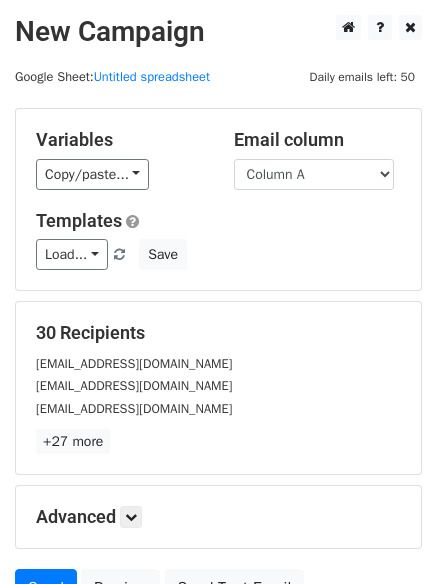 click on "Templates" at bounding box center (218, 221) 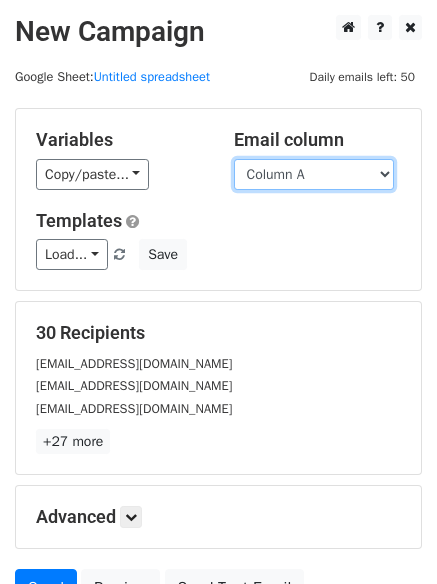 click on "Column A
Column B
Column C" at bounding box center (314, 174) 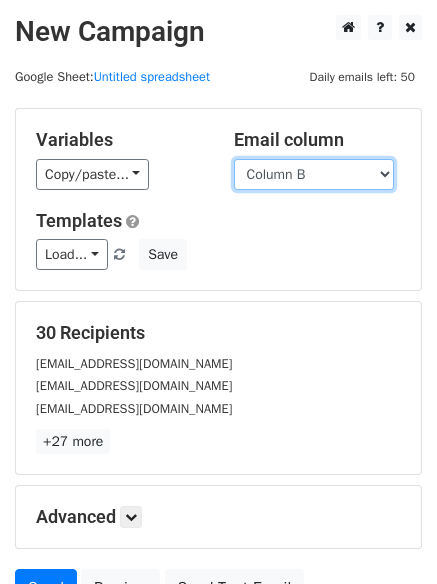 click on "Column A
Column B
Column C" at bounding box center (314, 174) 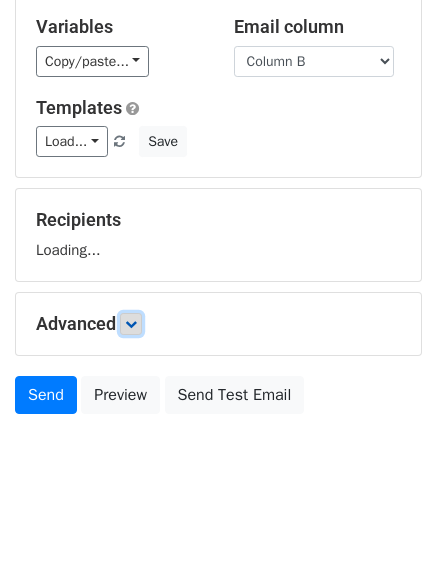 click at bounding box center (131, 324) 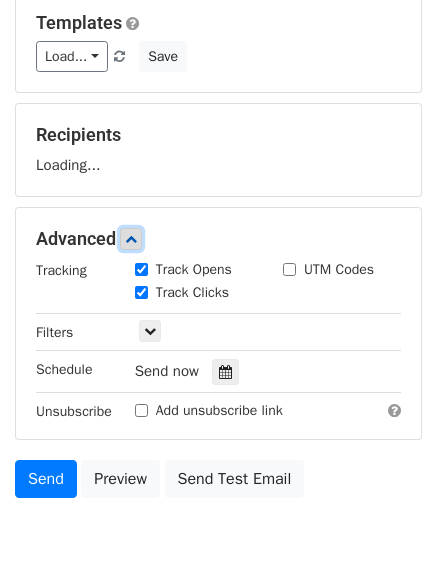 scroll, scrollTop: 306, scrollLeft: 0, axis: vertical 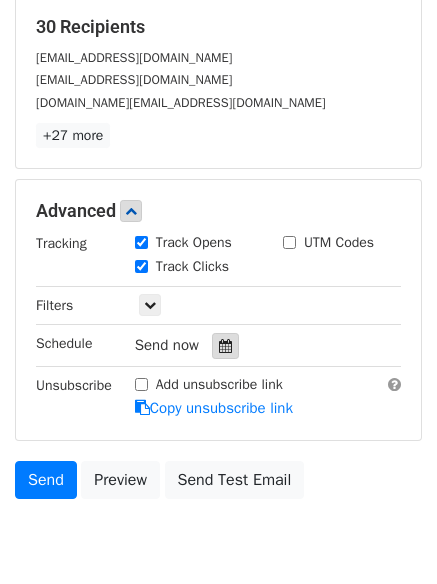 click at bounding box center [225, 346] 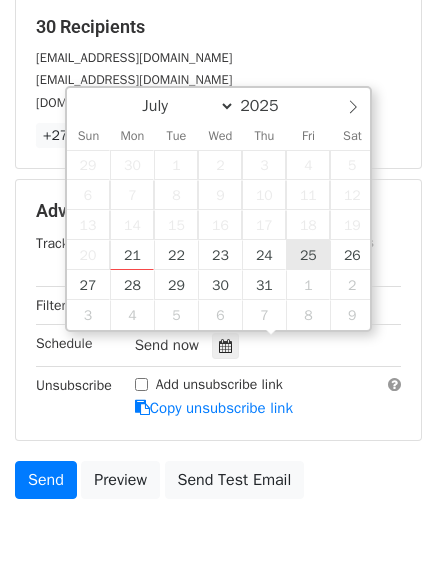 type on "2025-07-25 12:00" 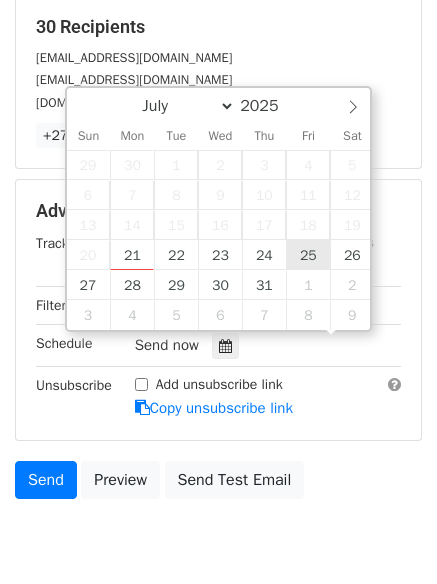 scroll, scrollTop: 1, scrollLeft: 0, axis: vertical 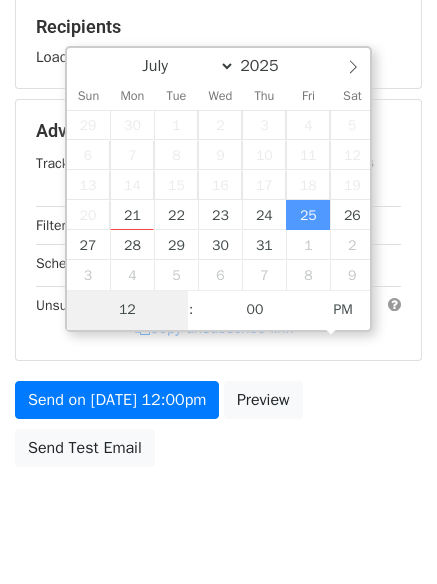 type on "8" 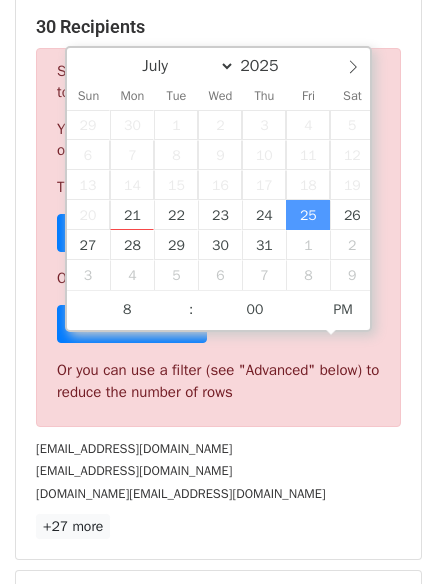 type on "2025-07-25 20:00" 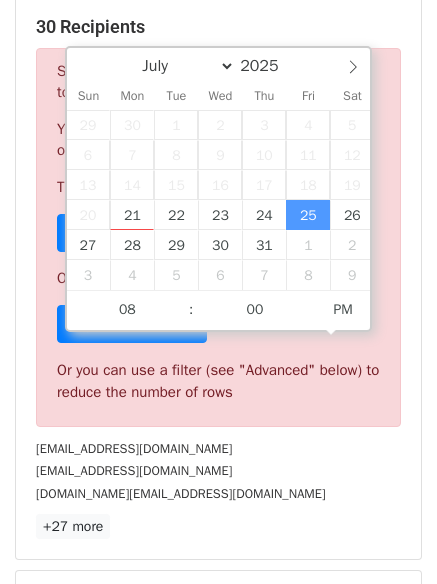 click on "30 Recipients
Sorry, you don't have enough daily email credits to send these emails.
Your current plan supports a daily maximum of  50 emails .
To send these emails, you can either:
Choose a Google Sheet with fewer rows
Or
Sign up for a plan
Or you can use a filter (see "Advanced" below) to reduce the number of rows
help@labgrown.com
sales@SummitOlsonKundig.com
athenastuido.us@gmail.com
+27 more
30 Recipients
×
help@labgrown.com
sales@SummitOlsonKundig.com
athenastuido.us@gmail.com
support@951rents.com
parts@tannertrack.com.au
support@cartitleloanlenders.com
sales@tannertrack.com.au
info.deercreative@gmail.com
reeldavi@gmail.com
logan@fitjourn.com
pitch@scifi.vc
support@annuityrateshq.com
info@versa.works
info@irecusa.org
info@scifi.vc
repskillercs@gmail.com
shannon@higgasonhomes.com
sales@canondoubleglazing.com.au" at bounding box center [218, 277] 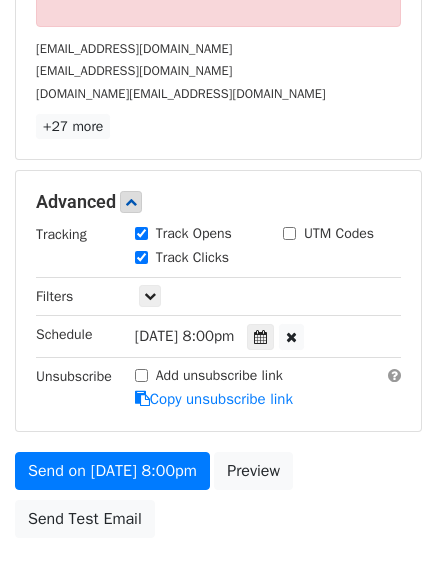 scroll, scrollTop: 357, scrollLeft: 0, axis: vertical 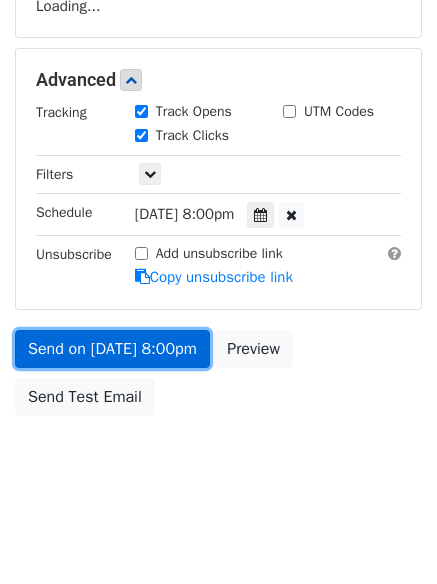 click on "Variables
Copy/paste...
{{Column A}}
{{Column B}}
{{Column C}}
Email column
Column A
Column B
Column C
Templates
Load...
No templates saved
Save
Recipients Loading...
Advanced
Tracking
Track Opens
UTM Codes
Track Clicks
Filters
Only include spreadsheet rows that match the following filters:
Schedule
Fri, Jul 25, 8:00pm
2025-07-25 20:00
Unsubscribe
Add unsubscribe link
Copy unsubscribe link
Send on Jul 25 at 8:00pm
Preview
Send Test Email" at bounding box center (218, 88) 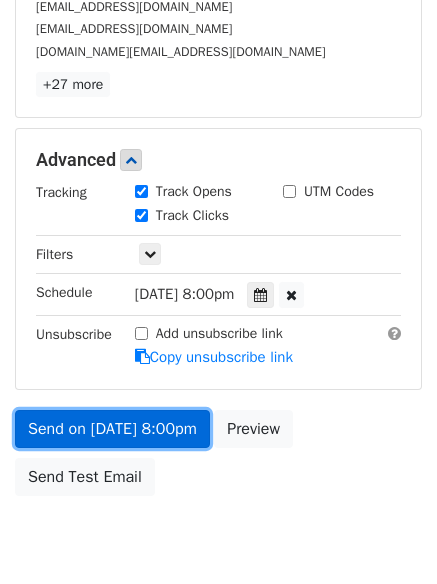 click on "Send on Jul 25 at 8:00pm" at bounding box center (112, 429) 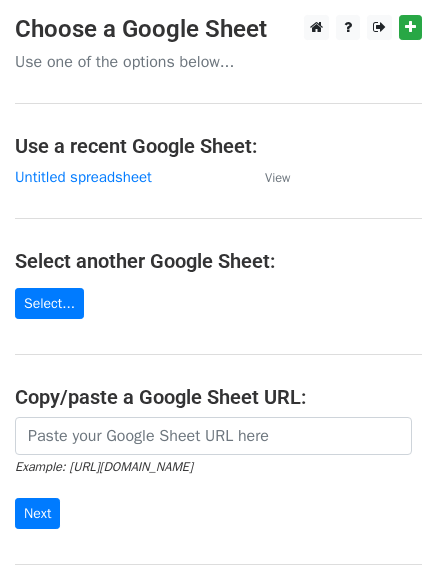 scroll, scrollTop: 0, scrollLeft: 0, axis: both 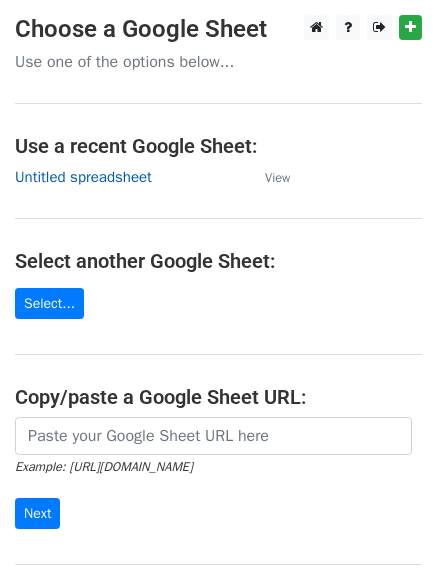 click on "Untitled spreadsheet" at bounding box center [83, 177] 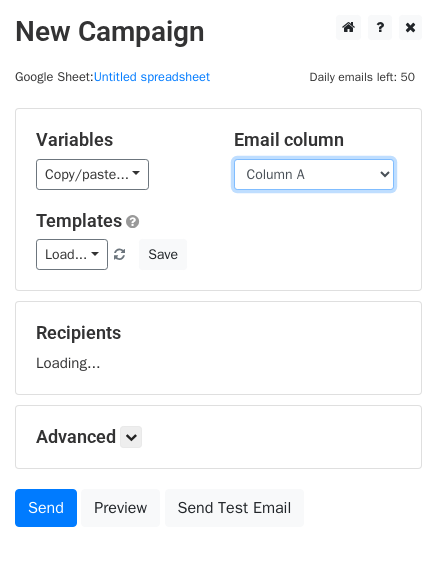 drag, startPoint x: 0, startPoint y: 0, endPoint x: 308, endPoint y: 168, distance: 350.839 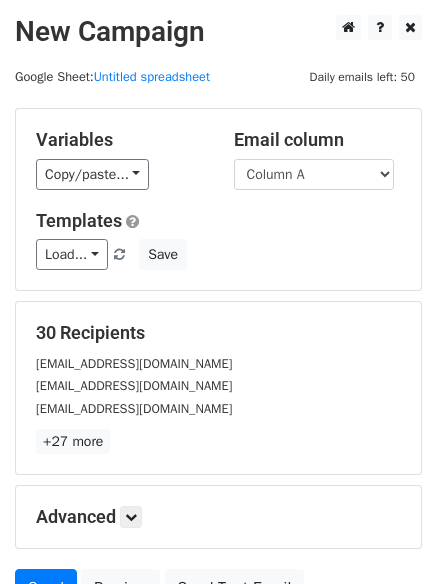click on "Load...
No templates saved
Save" at bounding box center [218, 254] 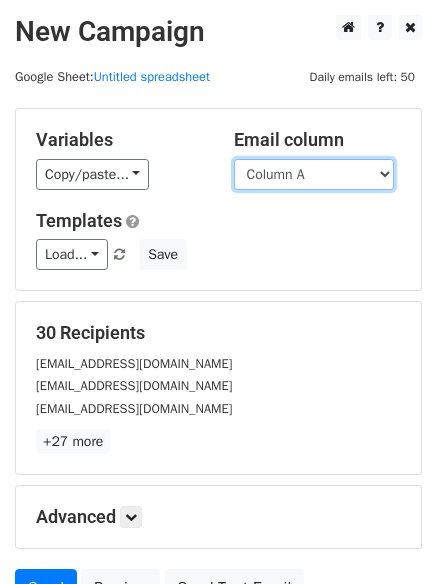 click on "Column A
Column B
Column C" at bounding box center [314, 174] 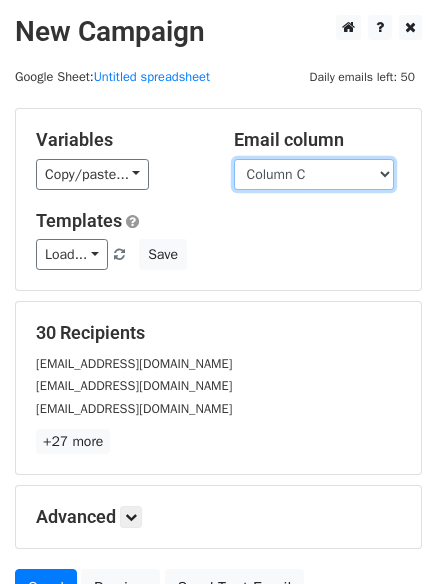 click on "Column A
Column B
Column C" at bounding box center (314, 174) 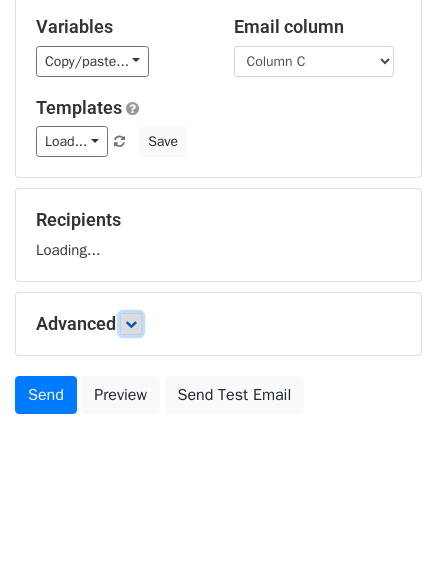 click at bounding box center (131, 324) 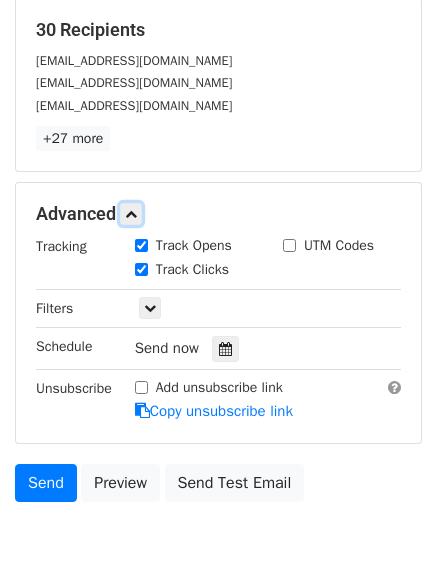 scroll, scrollTop: 304, scrollLeft: 0, axis: vertical 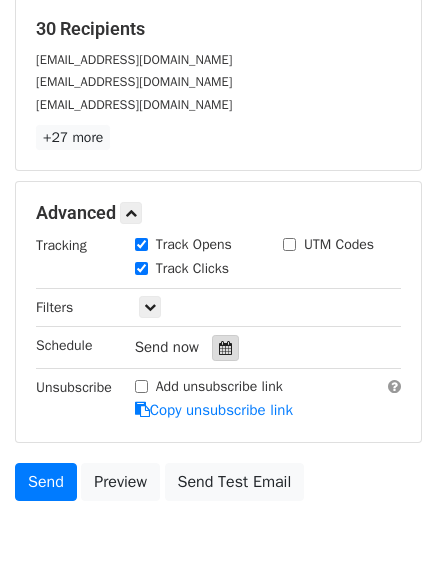 click at bounding box center (225, 348) 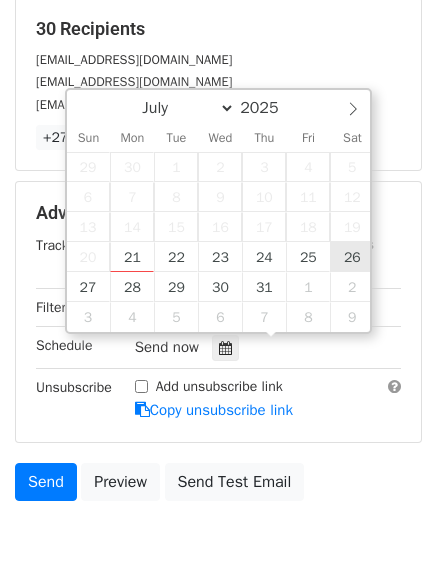 type on "[DATE] 12:00" 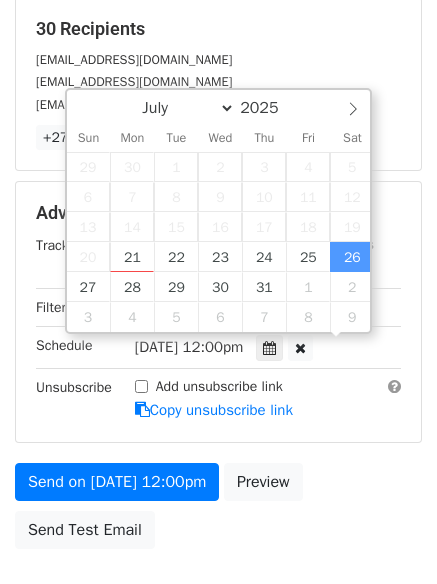 scroll, scrollTop: 1, scrollLeft: 0, axis: vertical 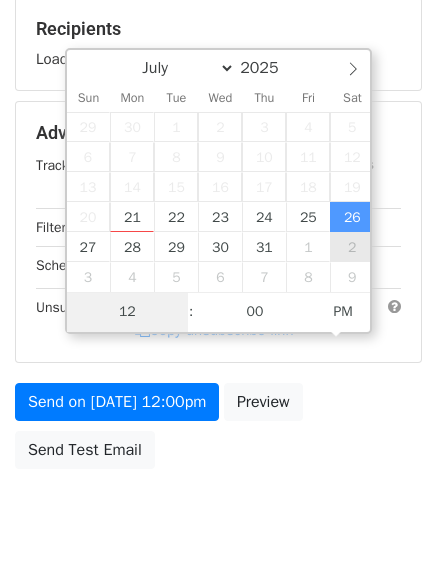 type on "9" 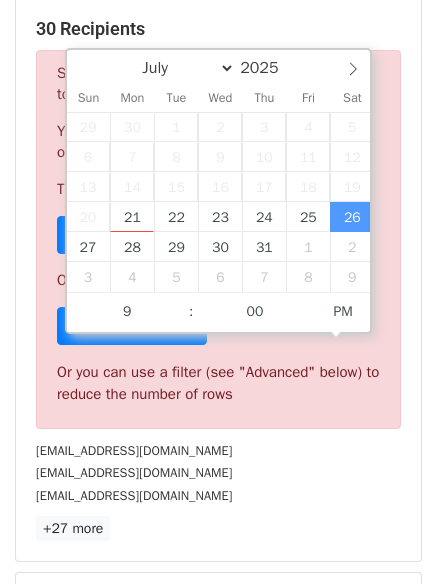 type on "[DATE] 21:00" 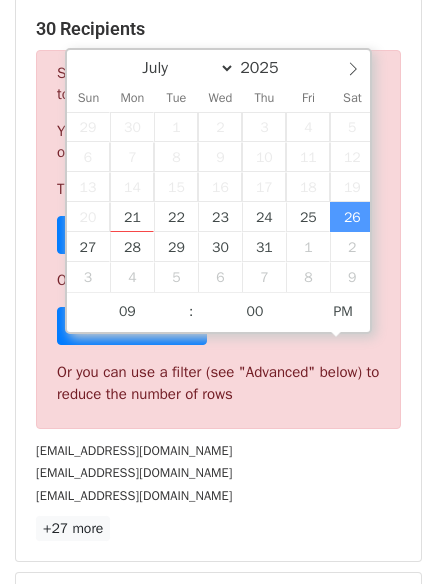 click on "[EMAIL_ADDRESS][DOMAIN_NAME]" at bounding box center [218, 495] 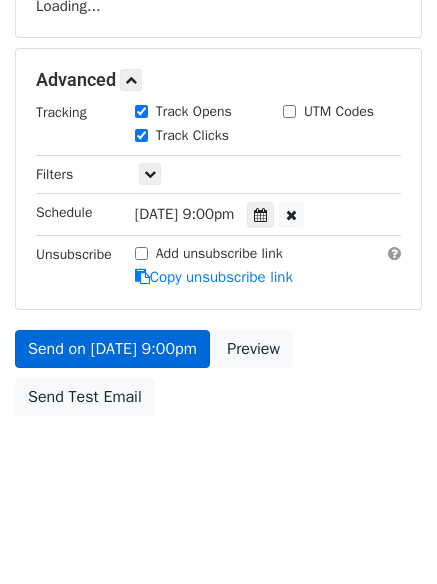 scroll, scrollTop: 366, scrollLeft: 0, axis: vertical 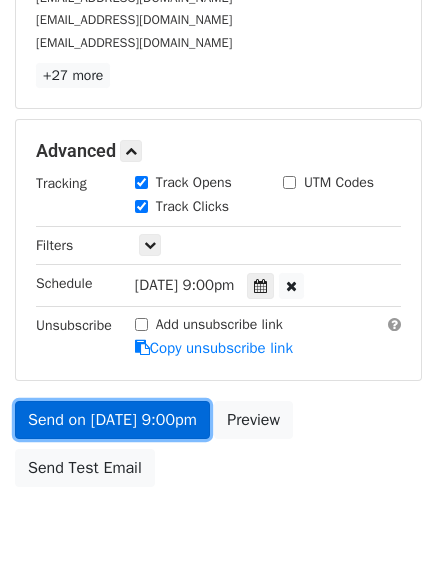 click on "Send on [DATE] 9:00pm" at bounding box center [112, 420] 